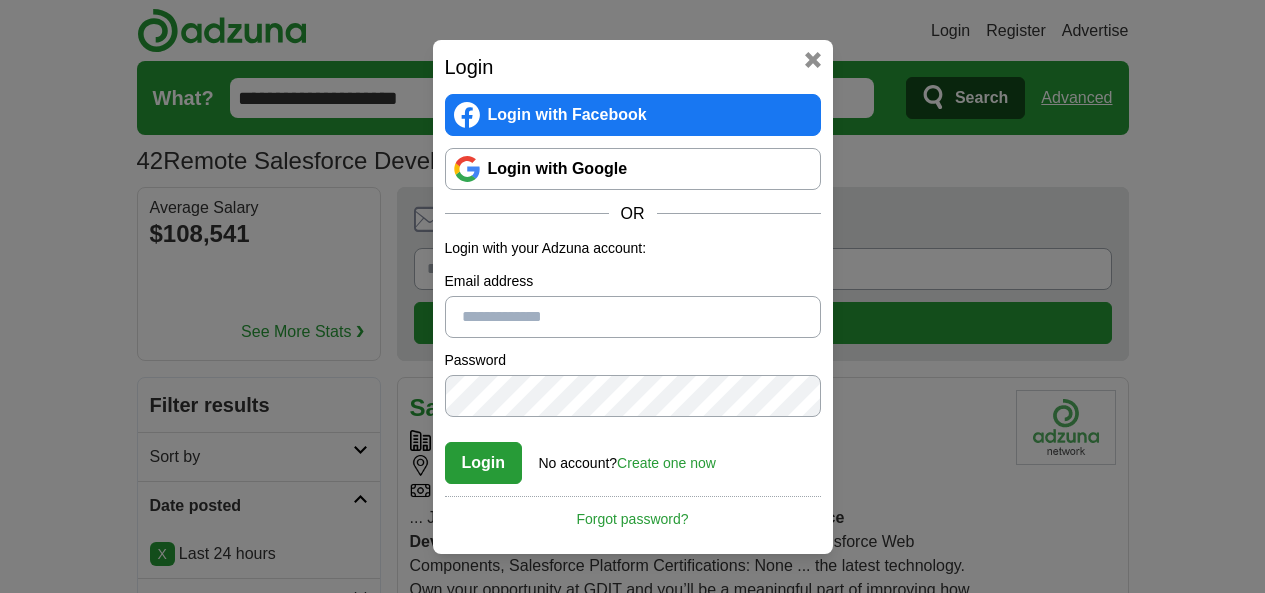 scroll, scrollTop: 0, scrollLeft: 0, axis: both 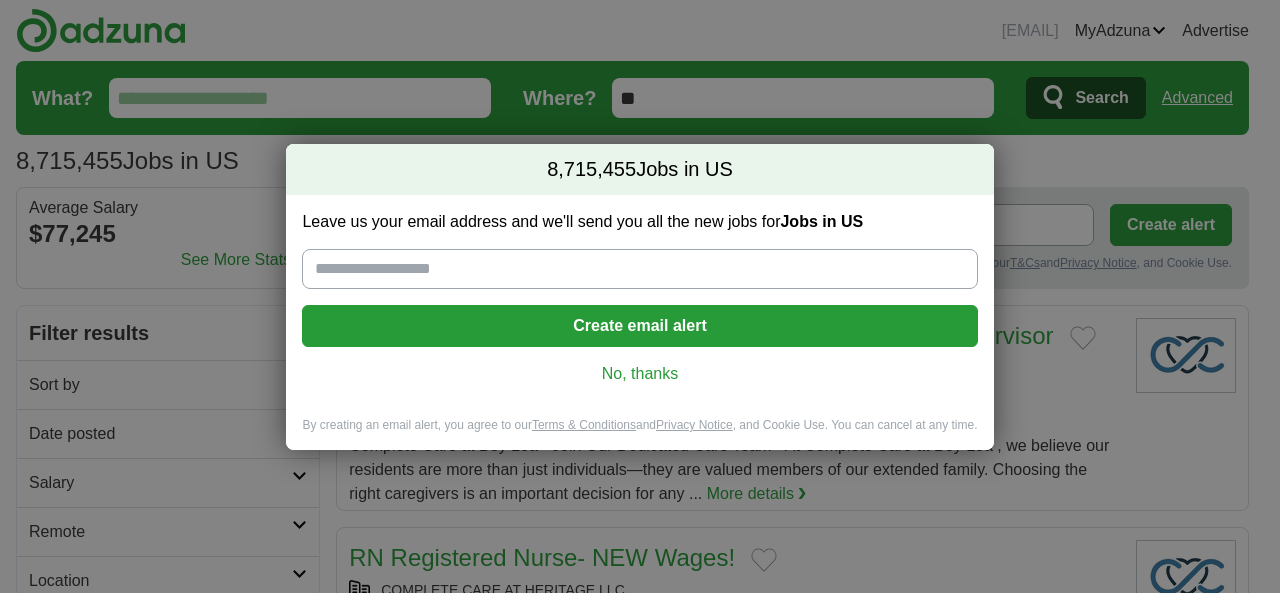 click on "No, thanks" at bounding box center (639, 374) 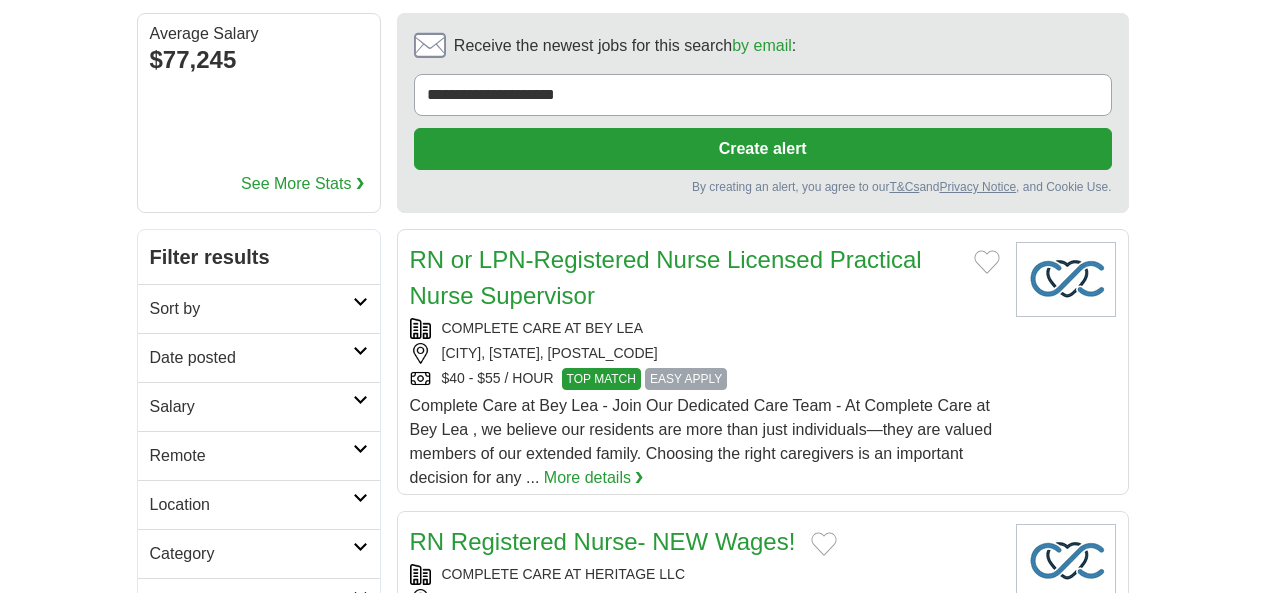 scroll, scrollTop: 185, scrollLeft: 0, axis: vertical 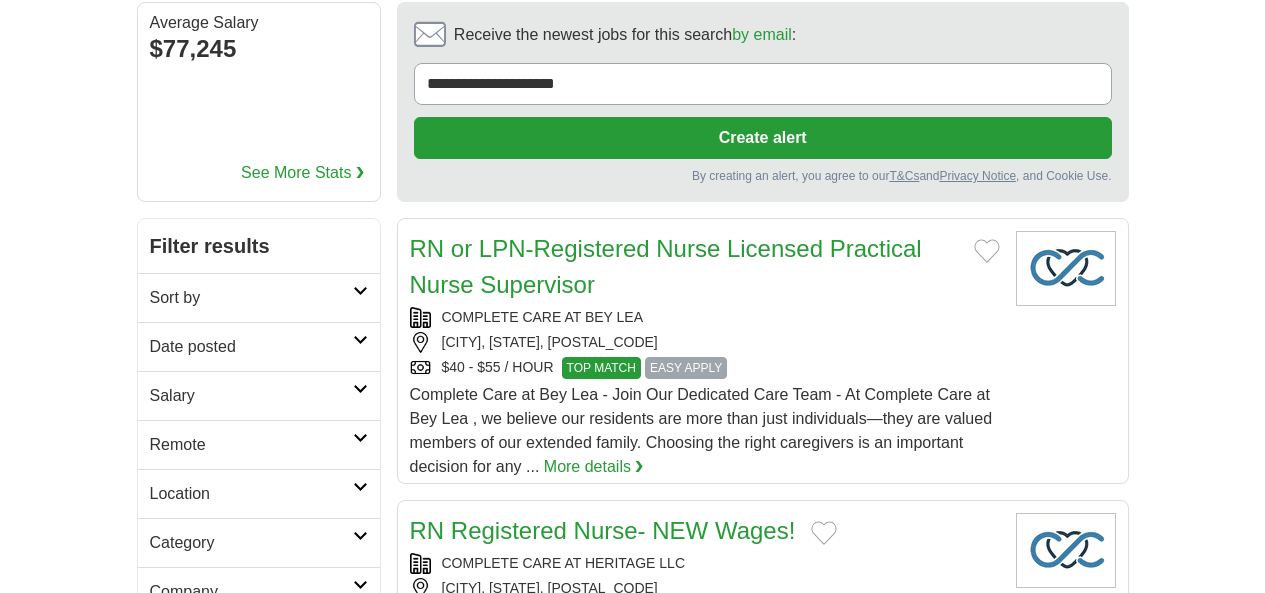 click on "Date posted" at bounding box center [251, 347] 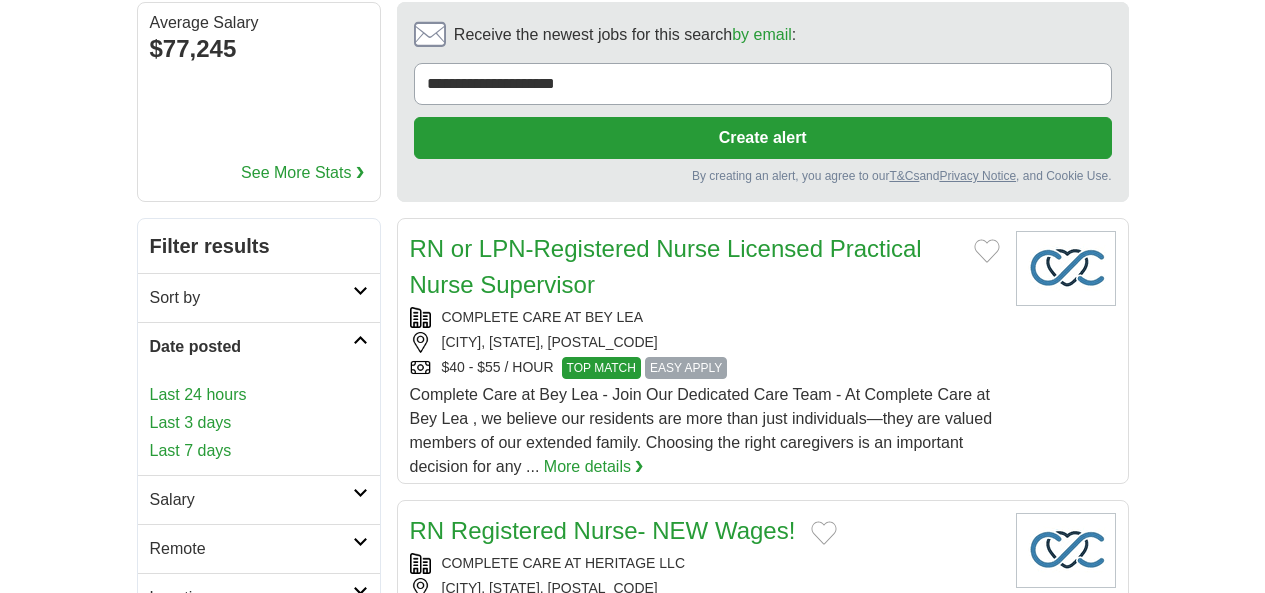 click on "Last 3 days" at bounding box center (259, 423) 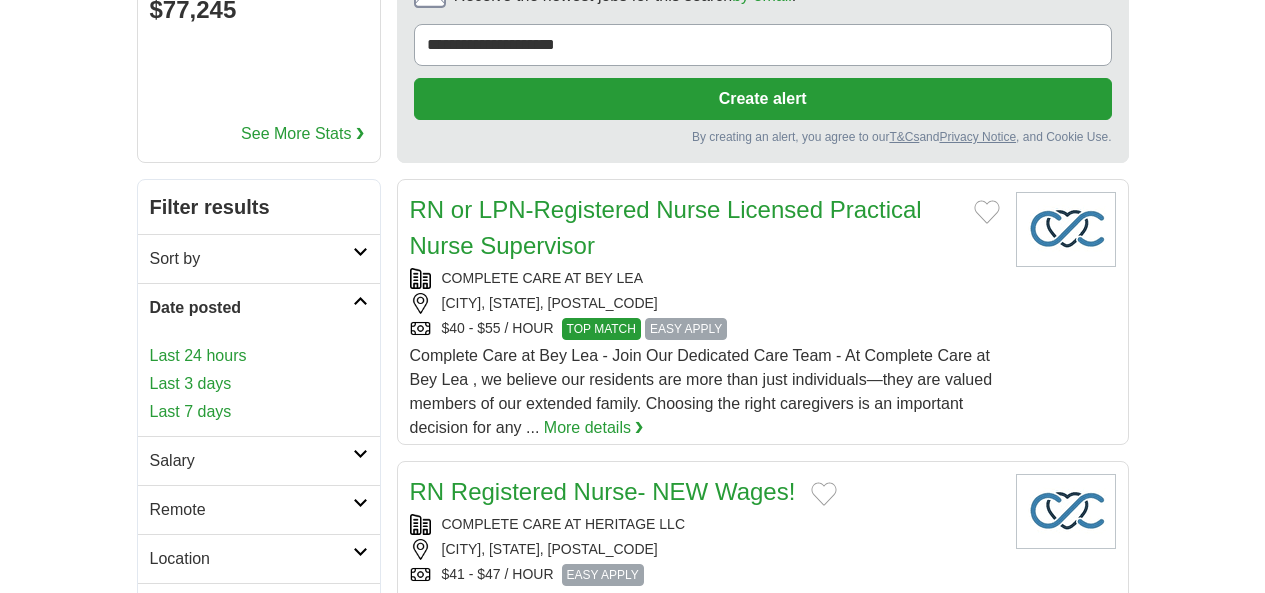 scroll, scrollTop: 380, scrollLeft: 0, axis: vertical 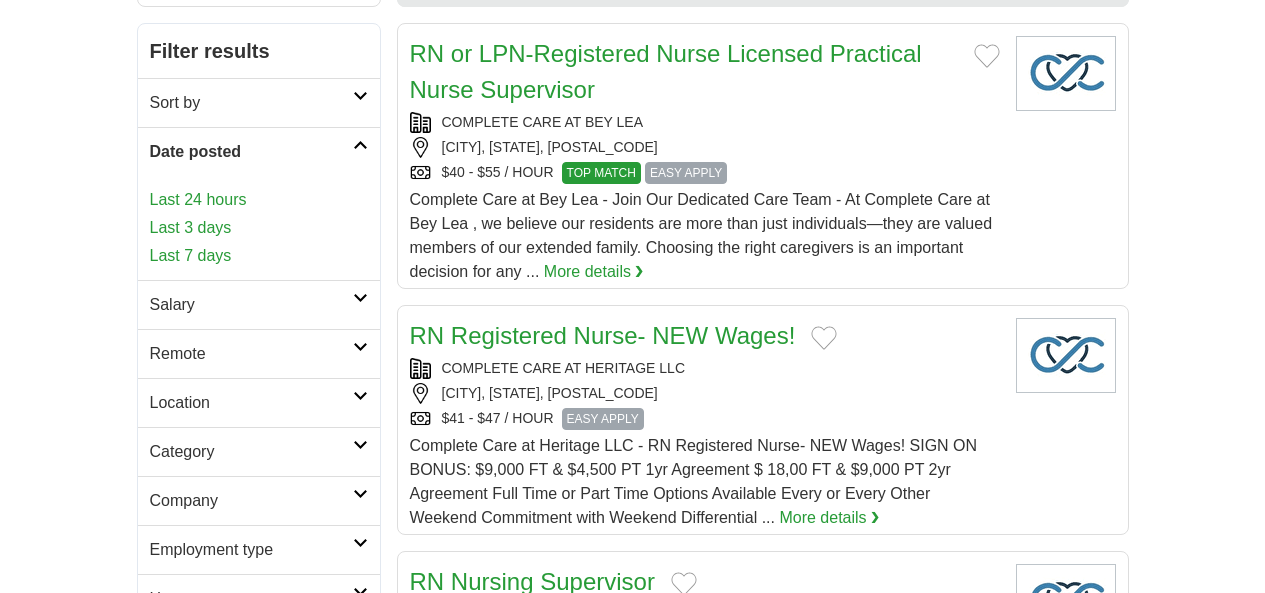 click on "Remote" at bounding box center [251, 354] 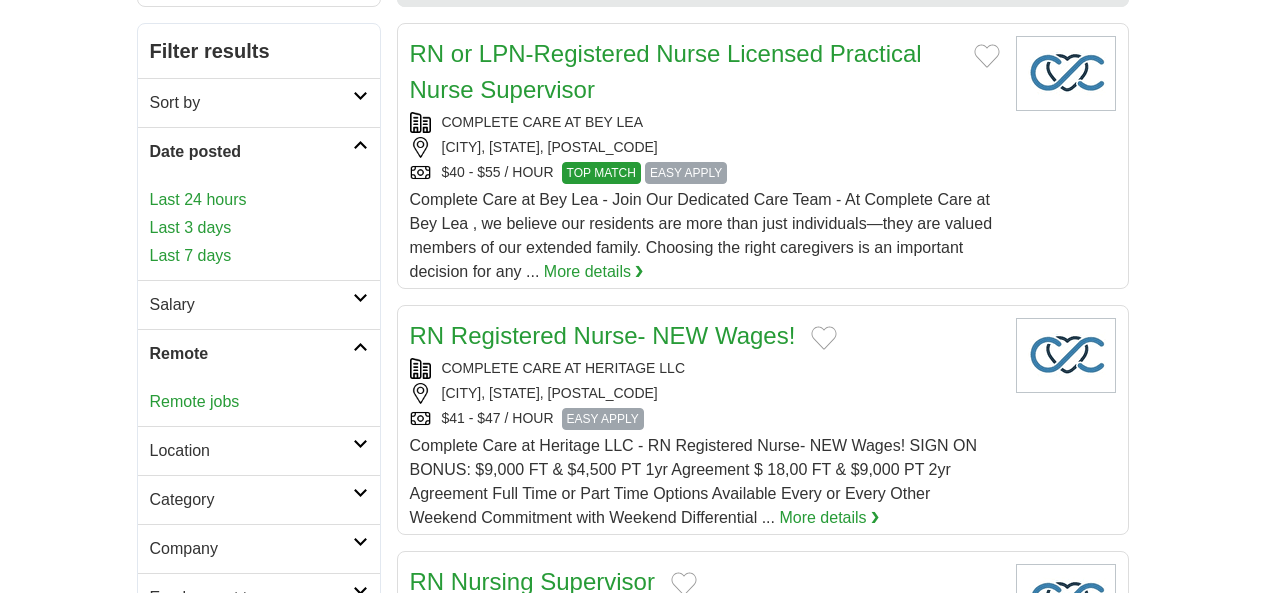 click on "Remote jobs" at bounding box center (195, 401) 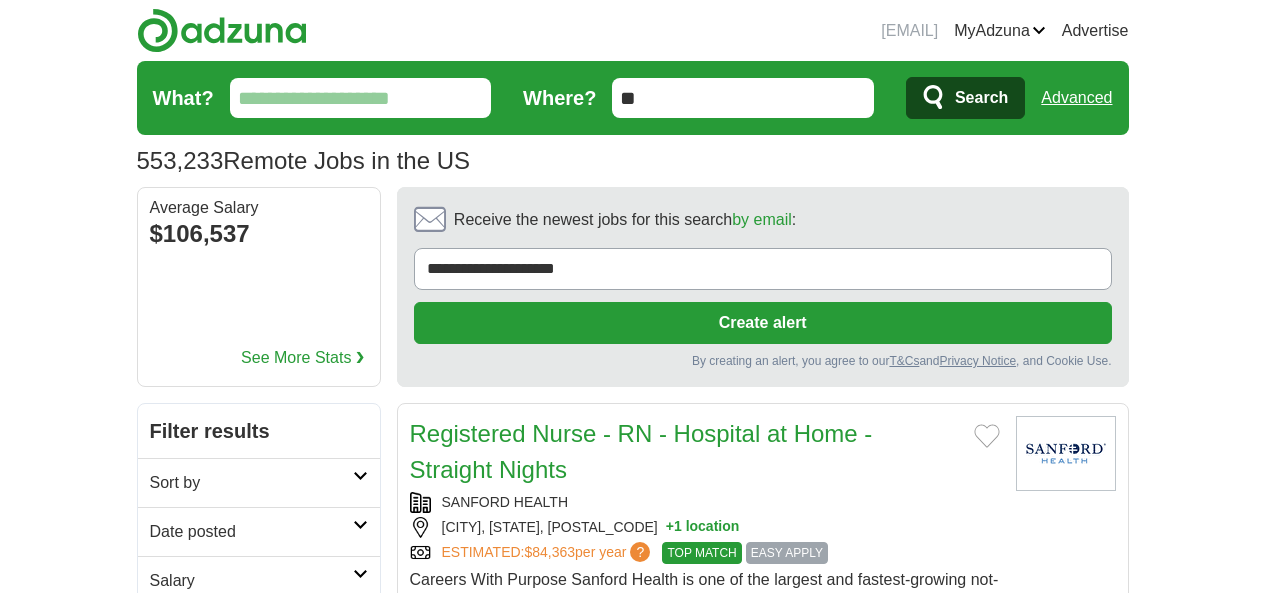 scroll, scrollTop: 0, scrollLeft: 0, axis: both 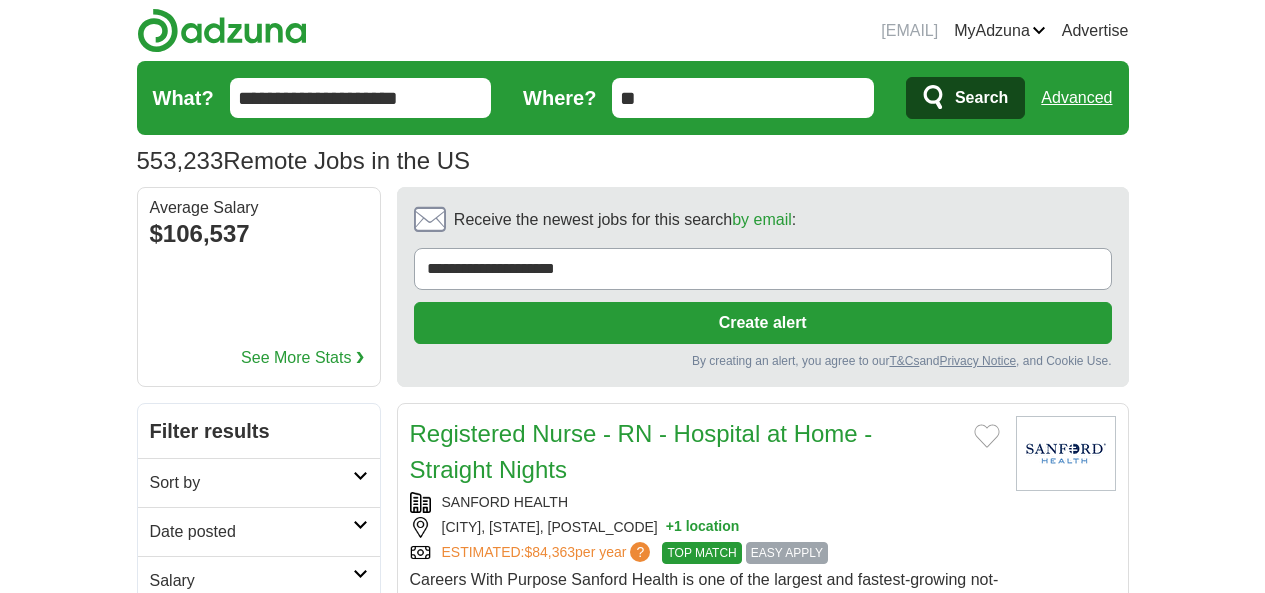 type on "**********" 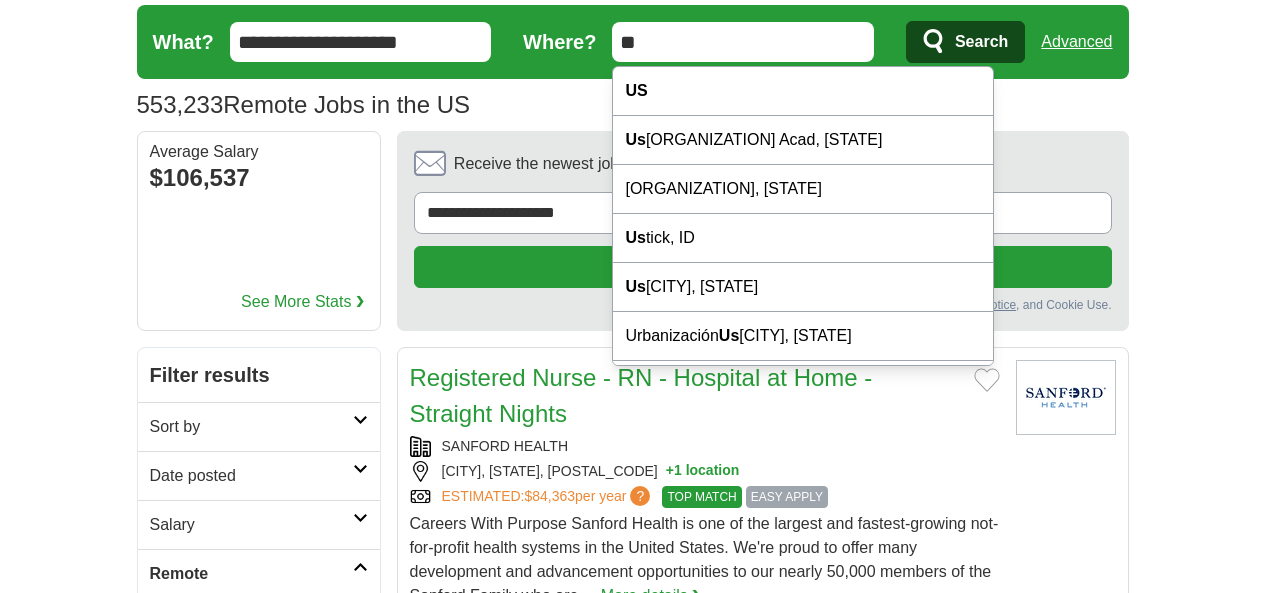 scroll, scrollTop: 124, scrollLeft: 0, axis: vertical 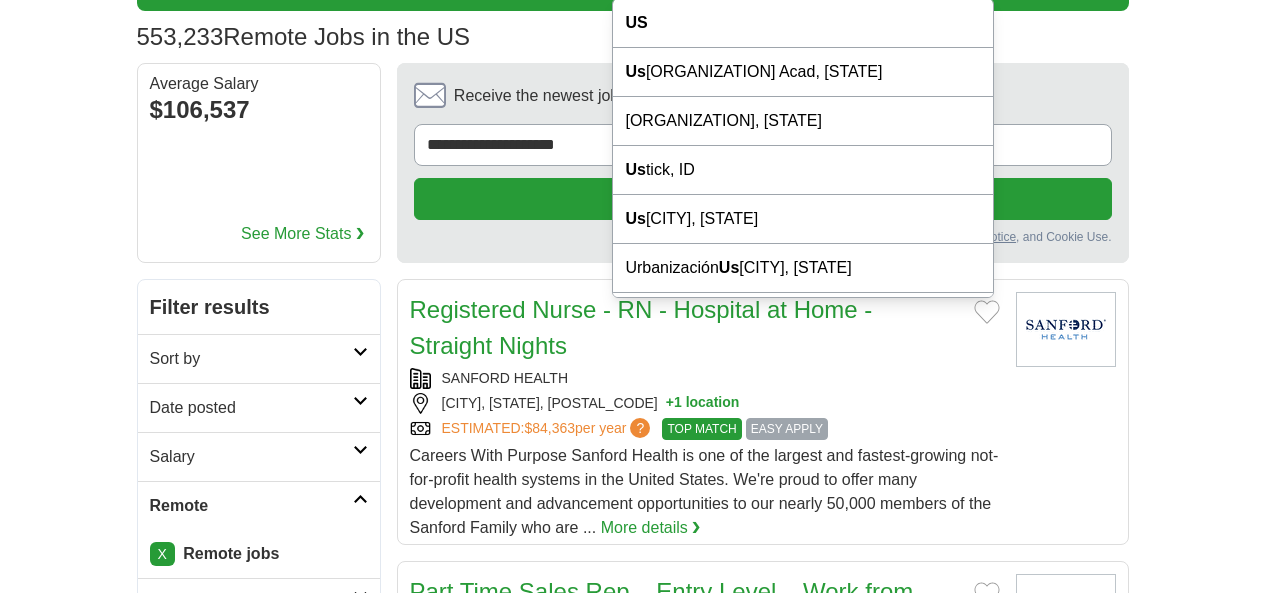 click on "Date posted" at bounding box center (259, 407) 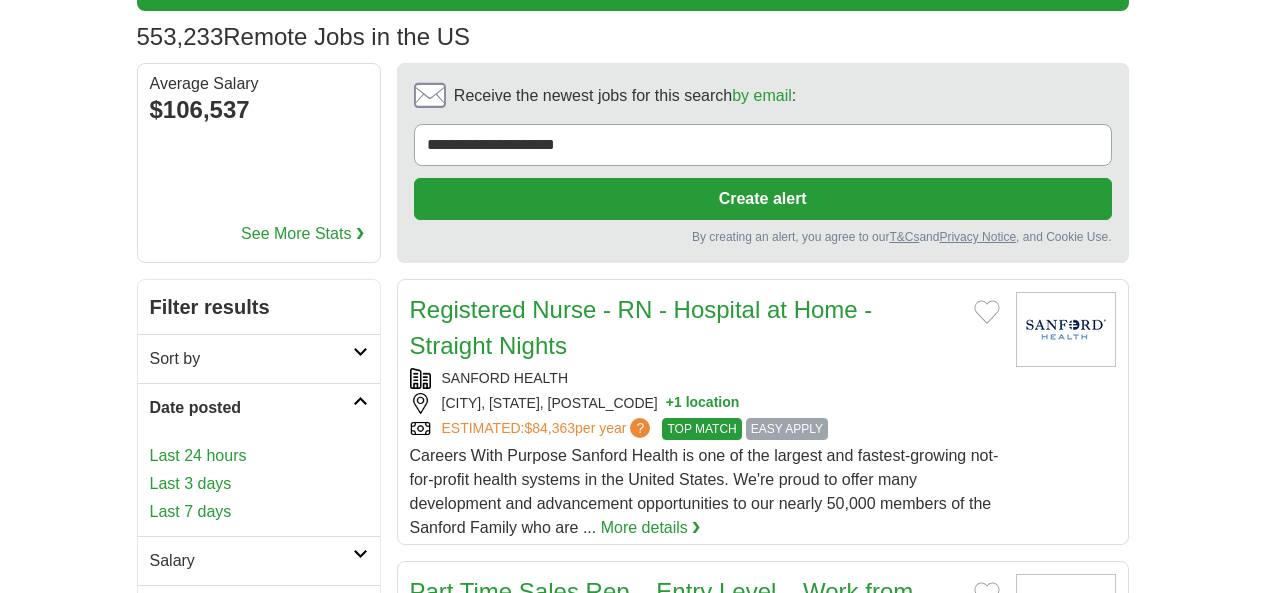 click on "Last 24 hours" at bounding box center [259, 456] 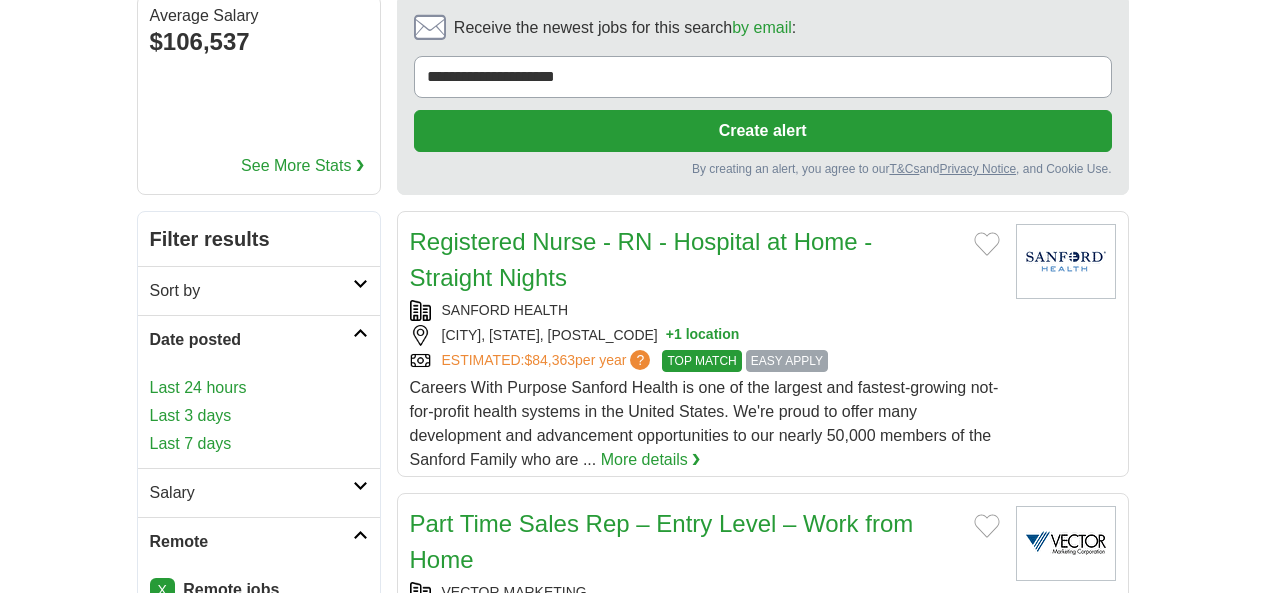 scroll, scrollTop: 254, scrollLeft: 0, axis: vertical 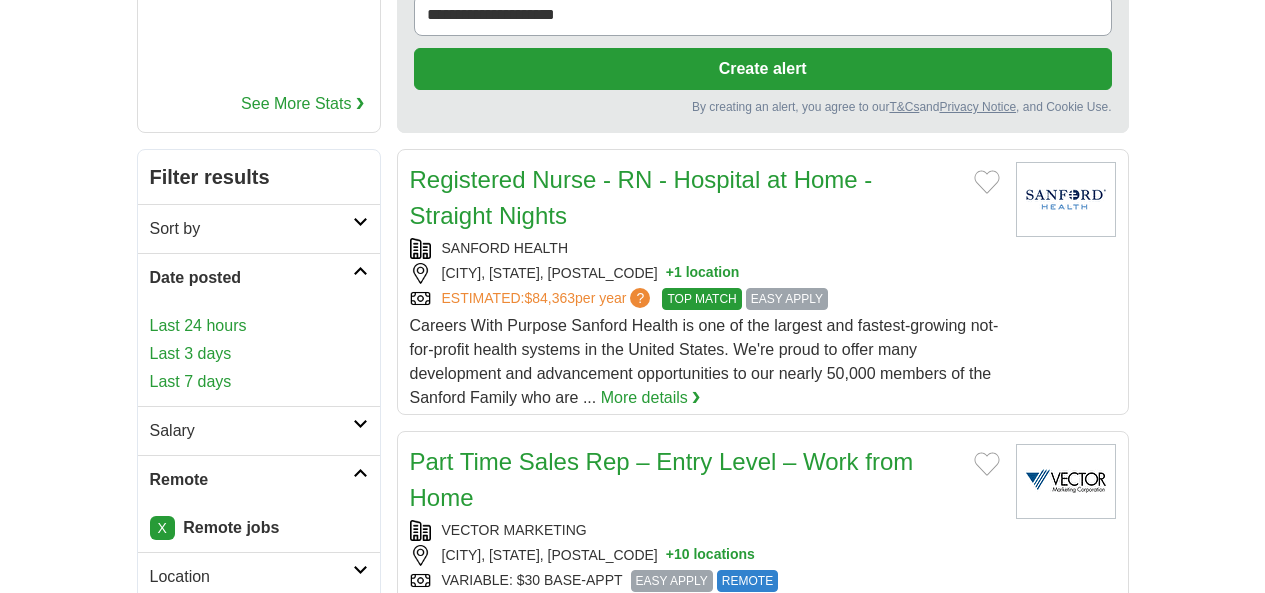 click on "Last 3 days" at bounding box center [259, 354] 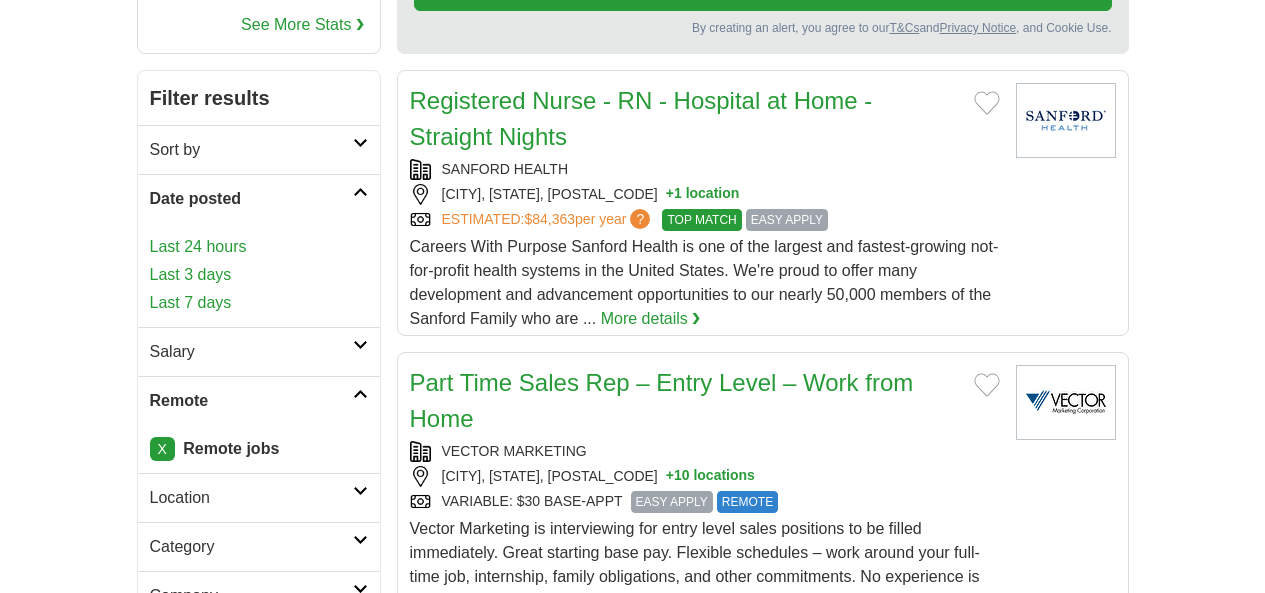 scroll, scrollTop: 334, scrollLeft: 0, axis: vertical 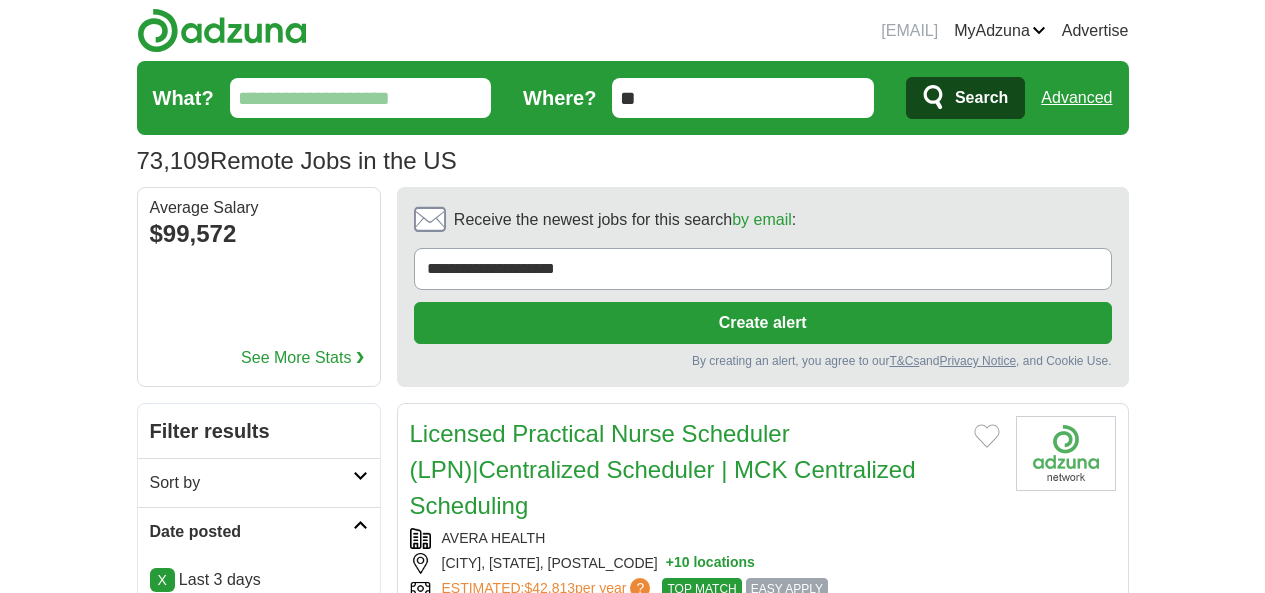 click on "What?" at bounding box center (361, 98) 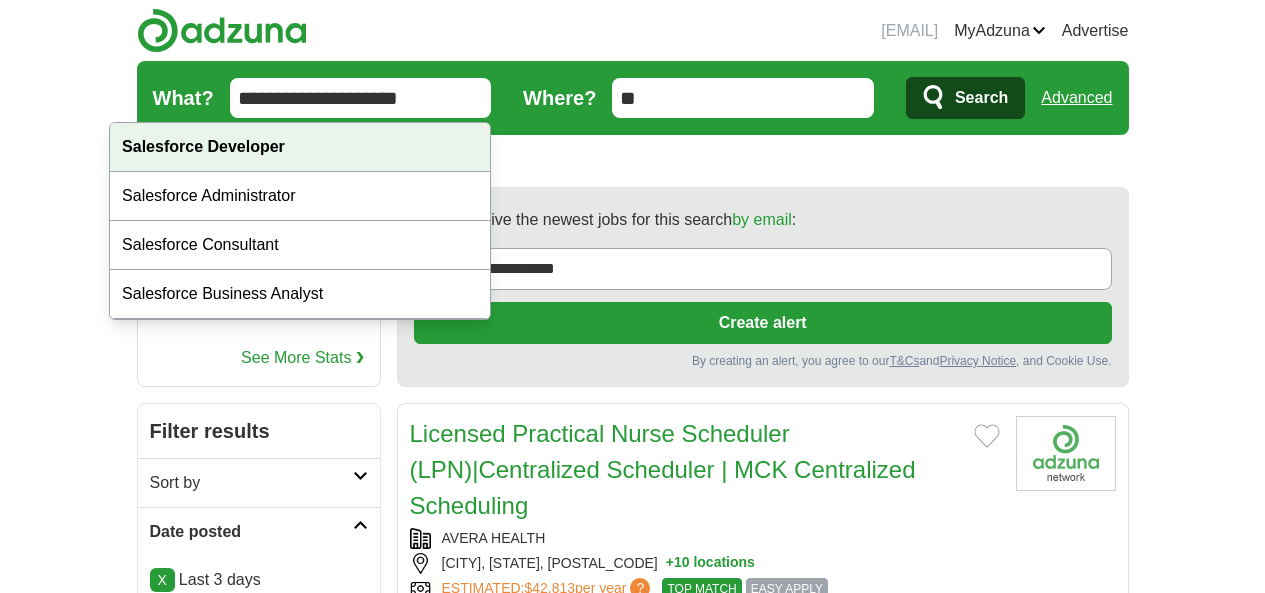 type on "**********" 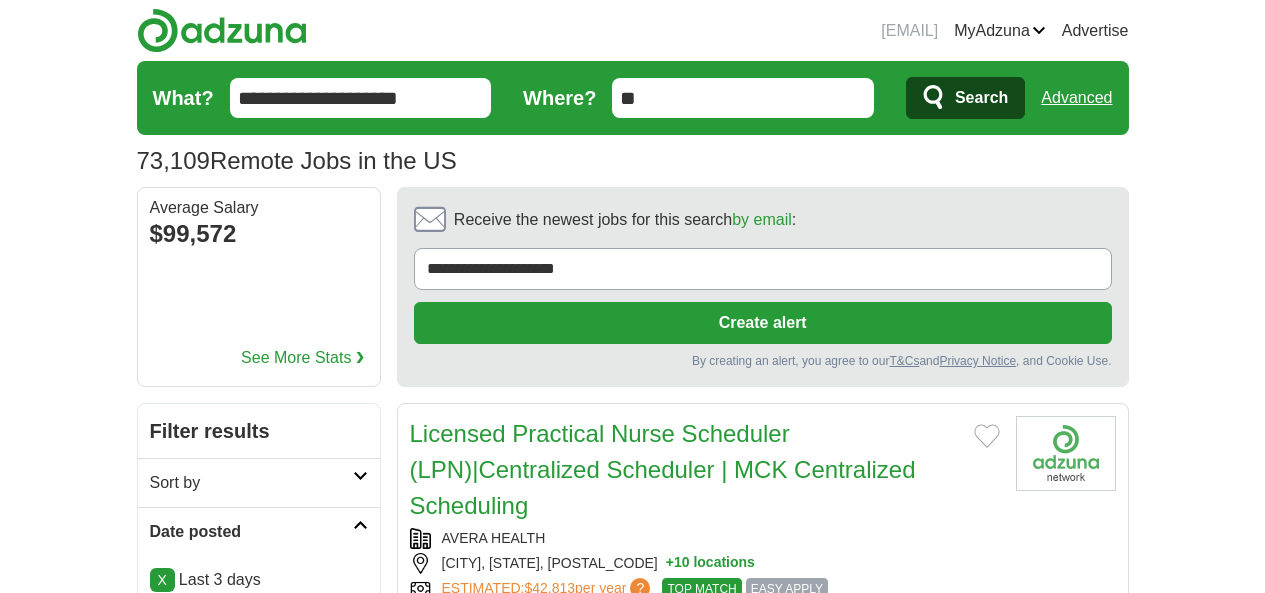 click on "Search" at bounding box center [981, 98] 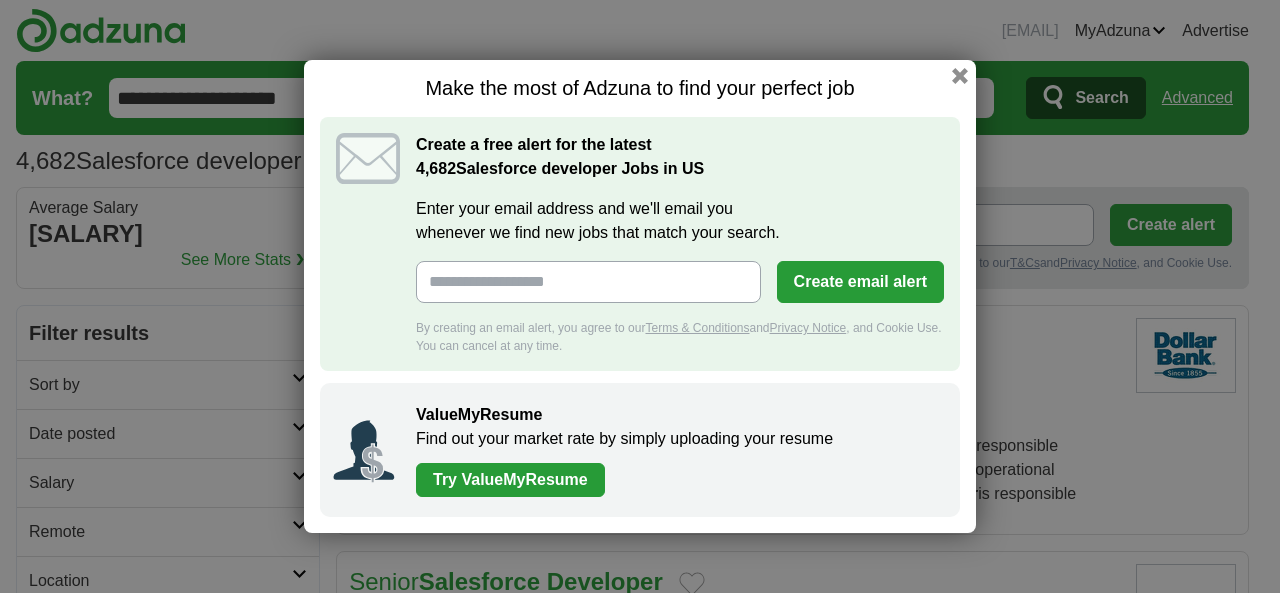 scroll, scrollTop: 0, scrollLeft: 0, axis: both 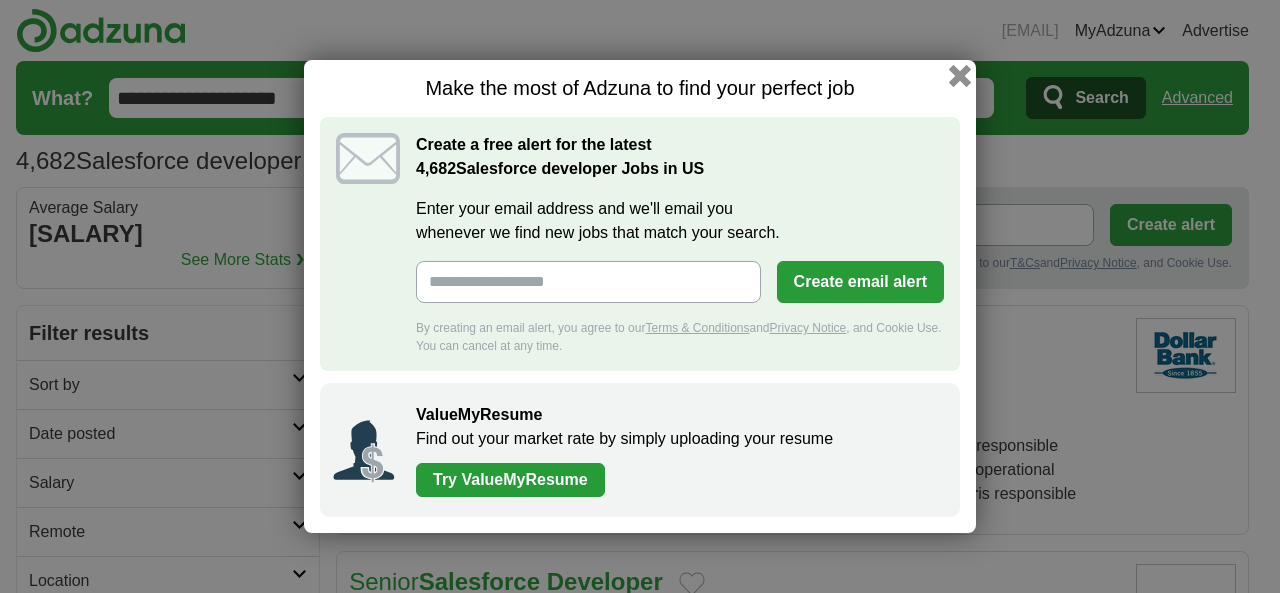 click at bounding box center [960, 76] 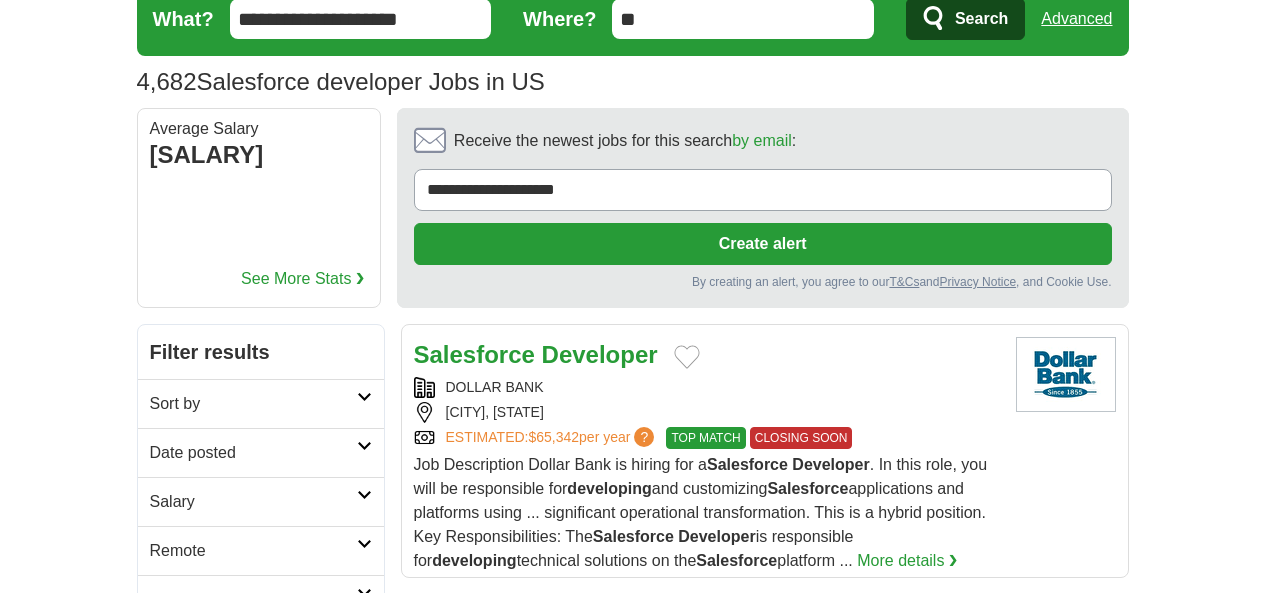 scroll, scrollTop: 186, scrollLeft: 0, axis: vertical 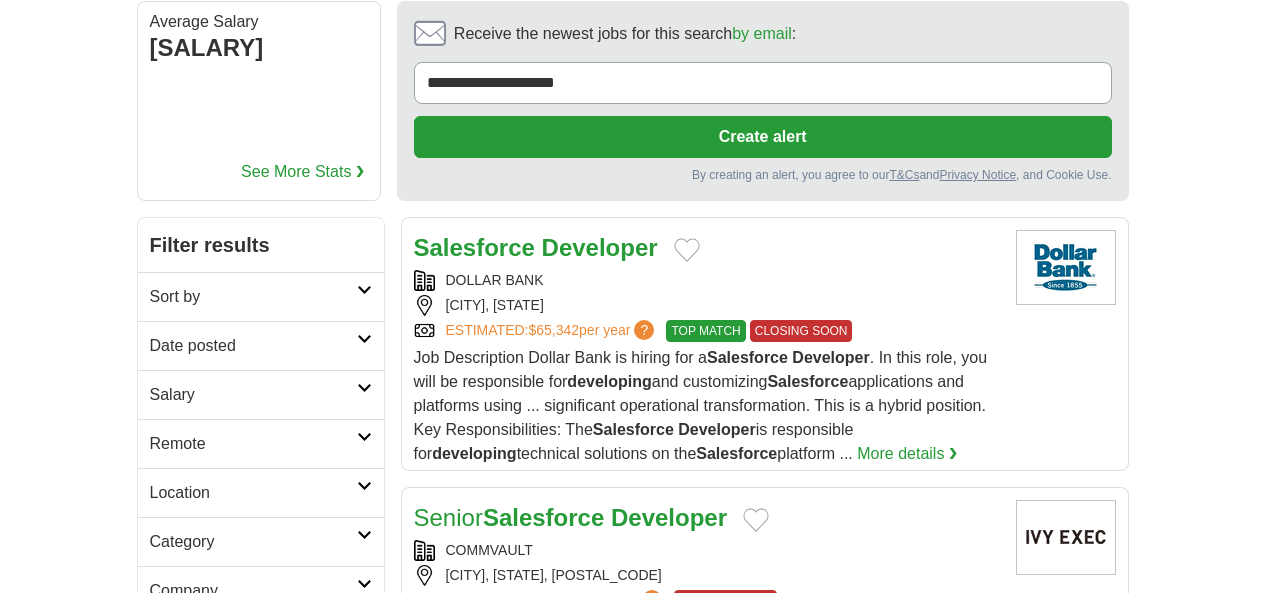 click on "Date posted" at bounding box center (253, 346) 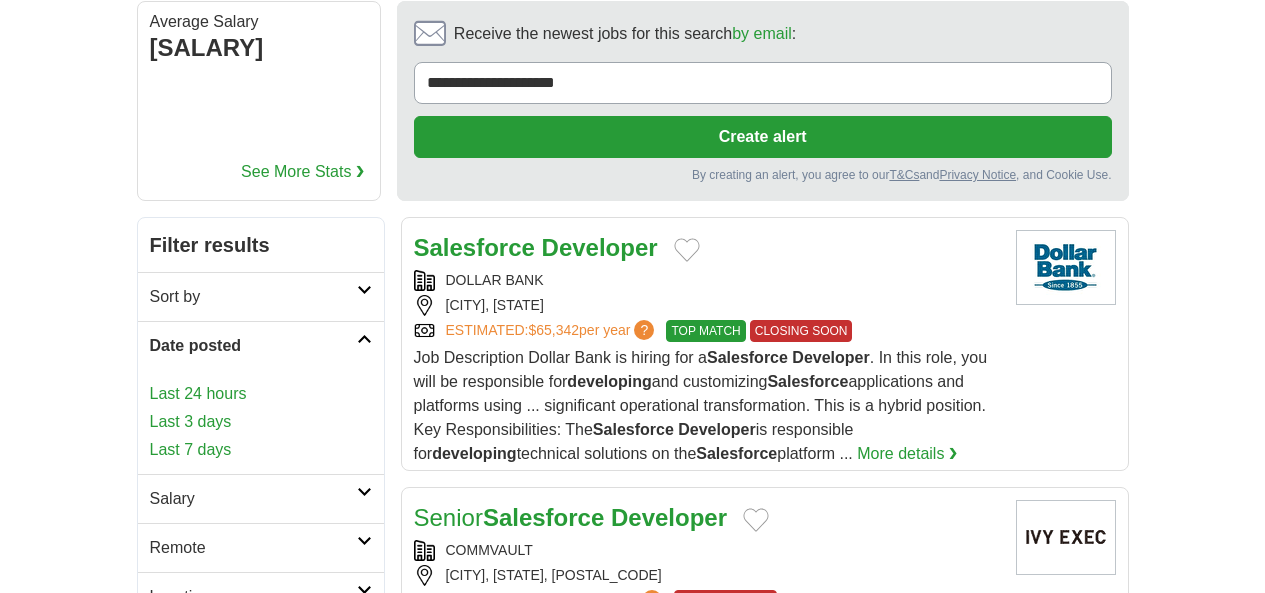 click on "Last 3 days" at bounding box center (261, 422) 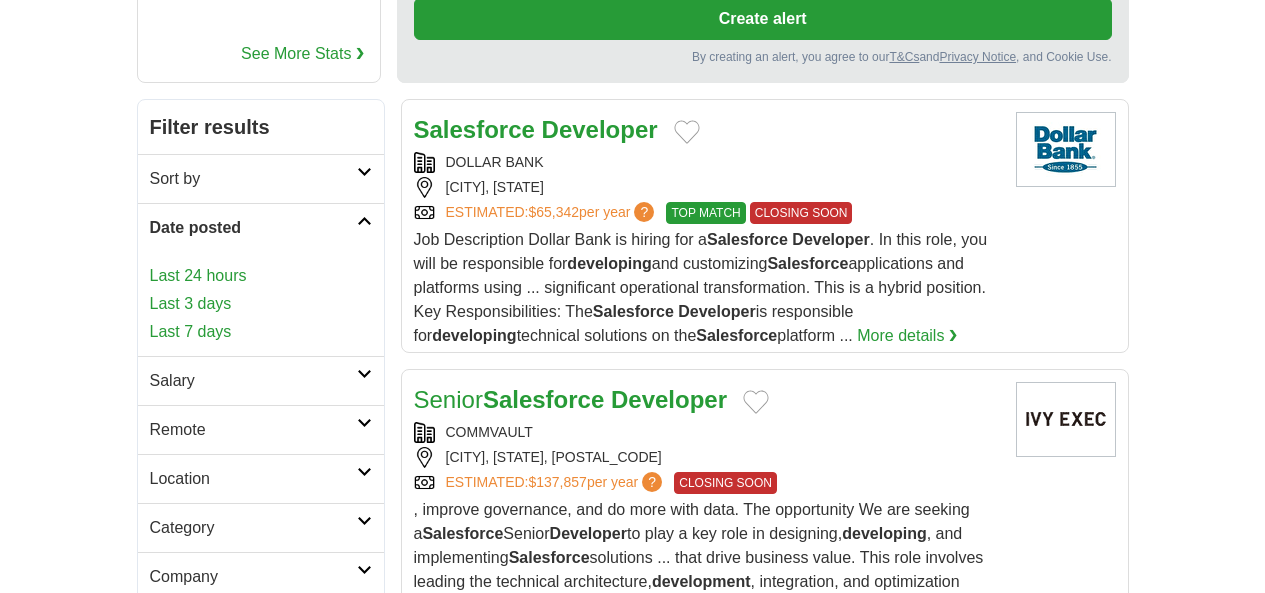scroll, scrollTop: 308, scrollLeft: 0, axis: vertical 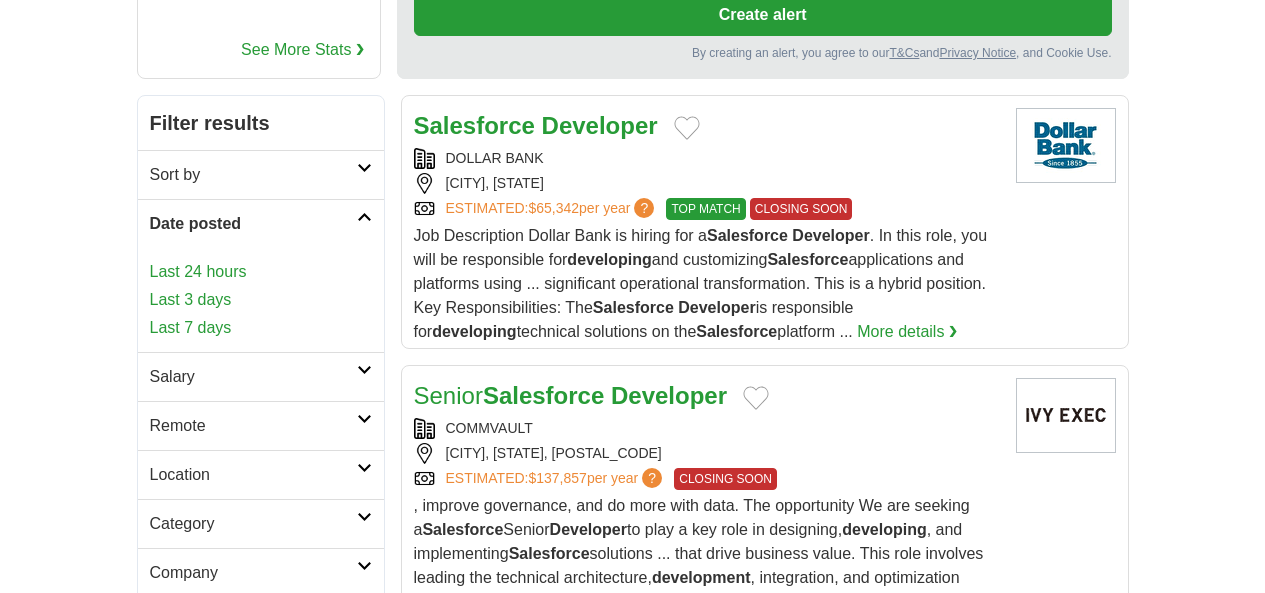 click on "Remote" at bounding box center (253, 426) 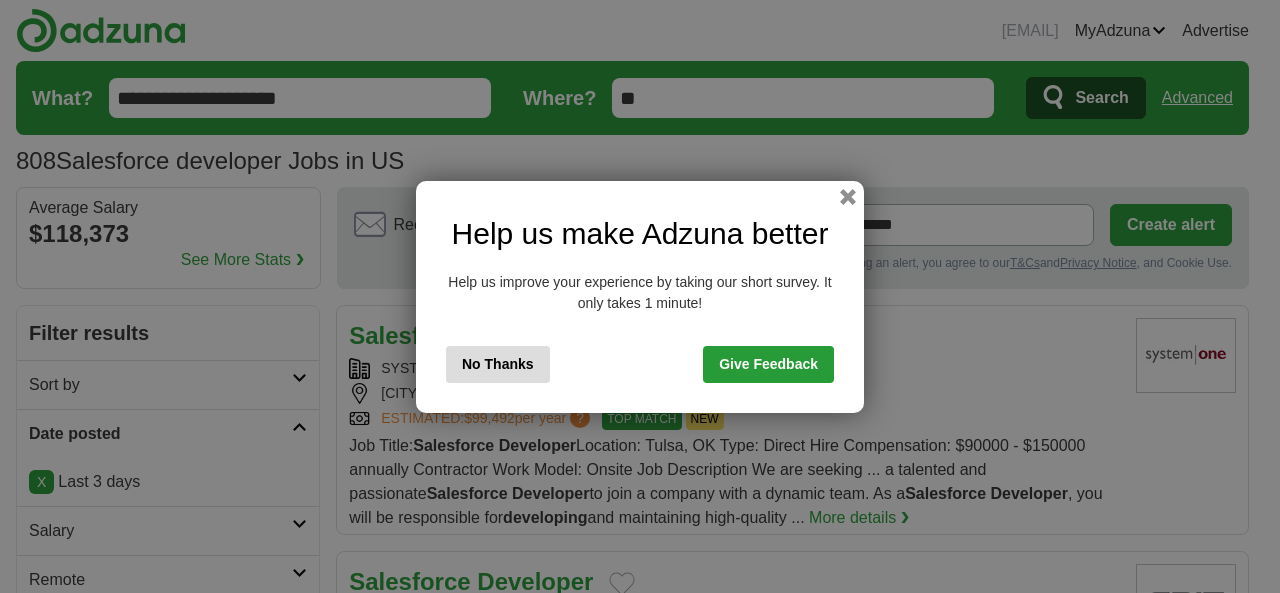 scroll, scrollTop: 0, scrollLeft: 0, axis: both 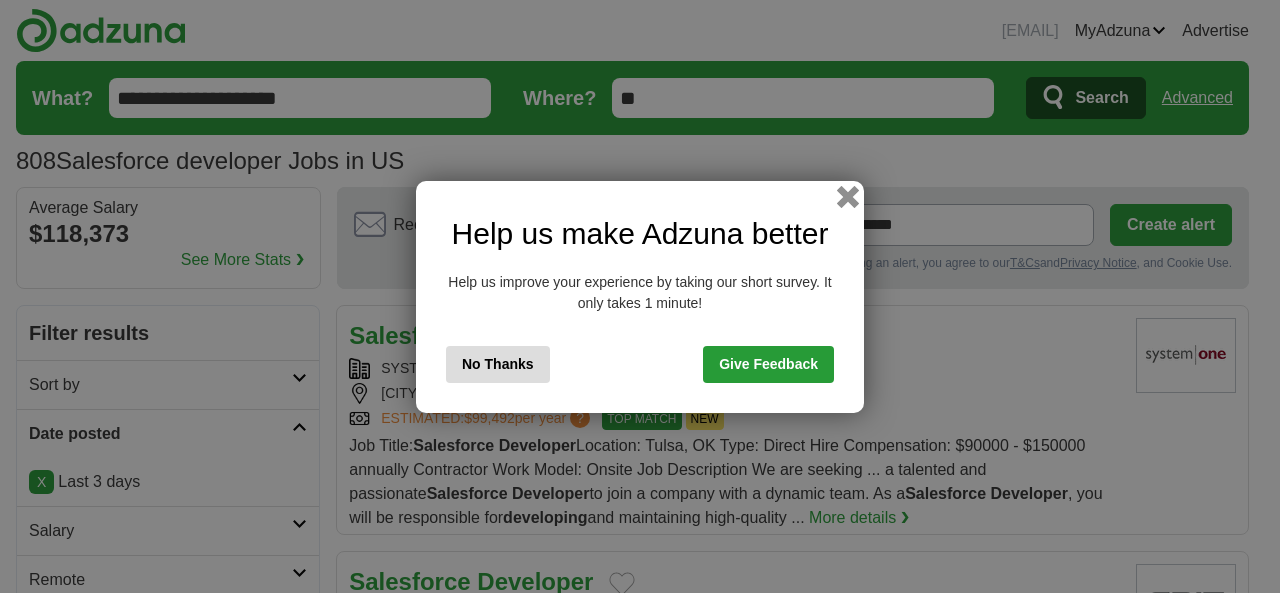click at bounding box center (848, 196) 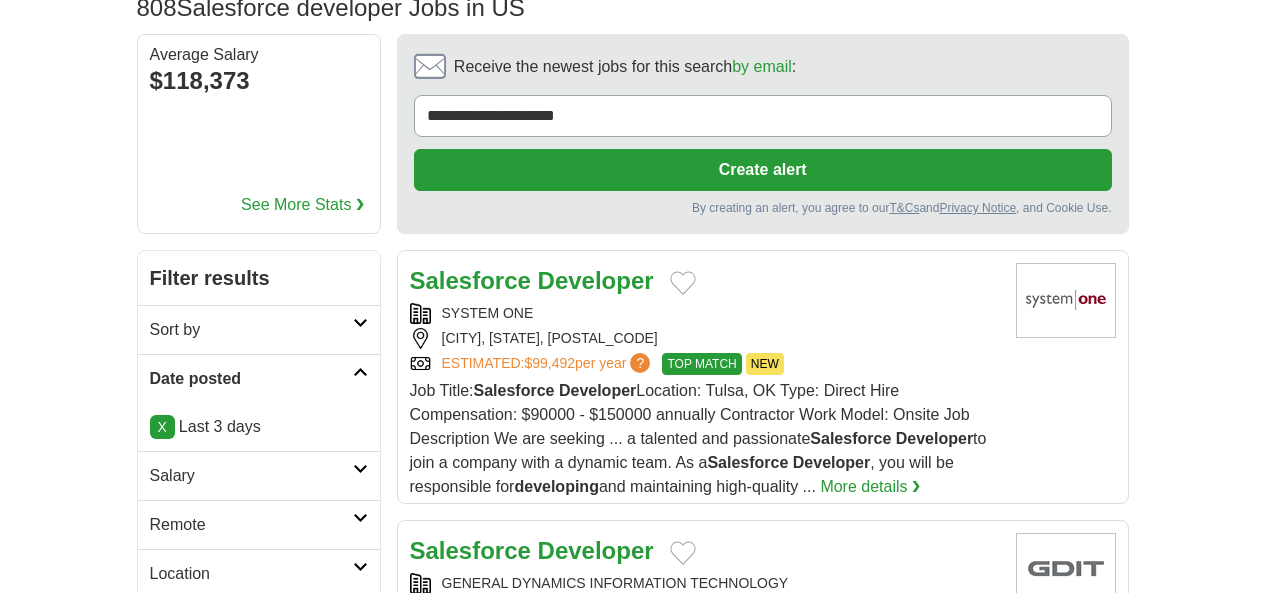 scroll, scrollTop: 203, scrollLeft: 0, axis: vertical 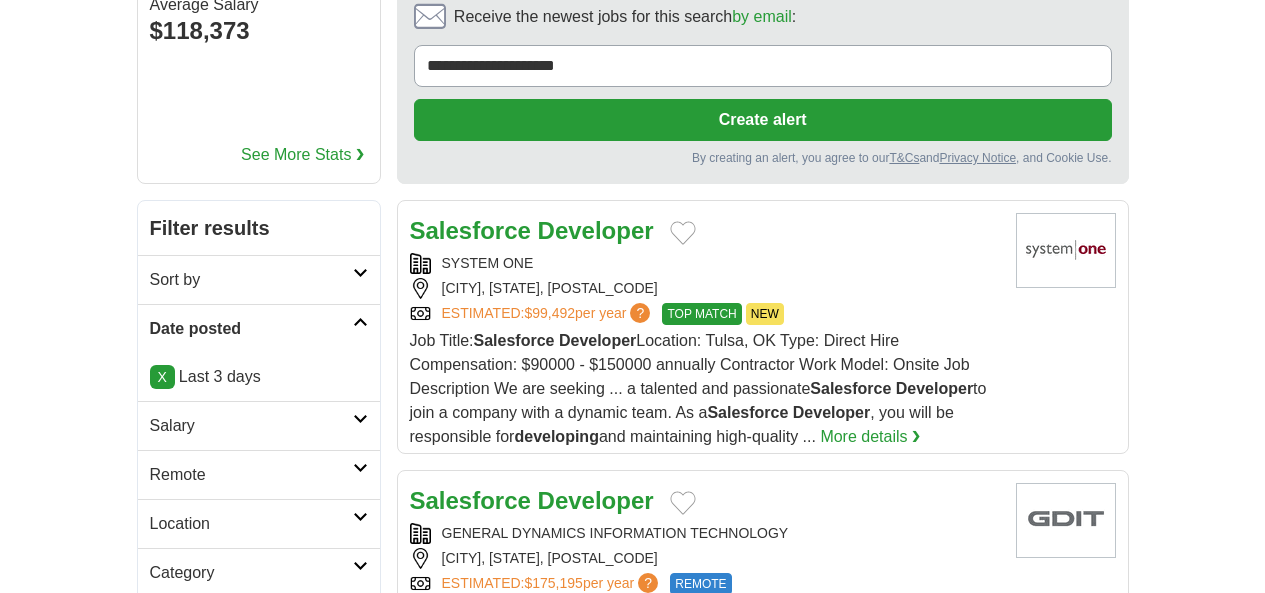 click on "Remote" at bounding box center (251, 475) 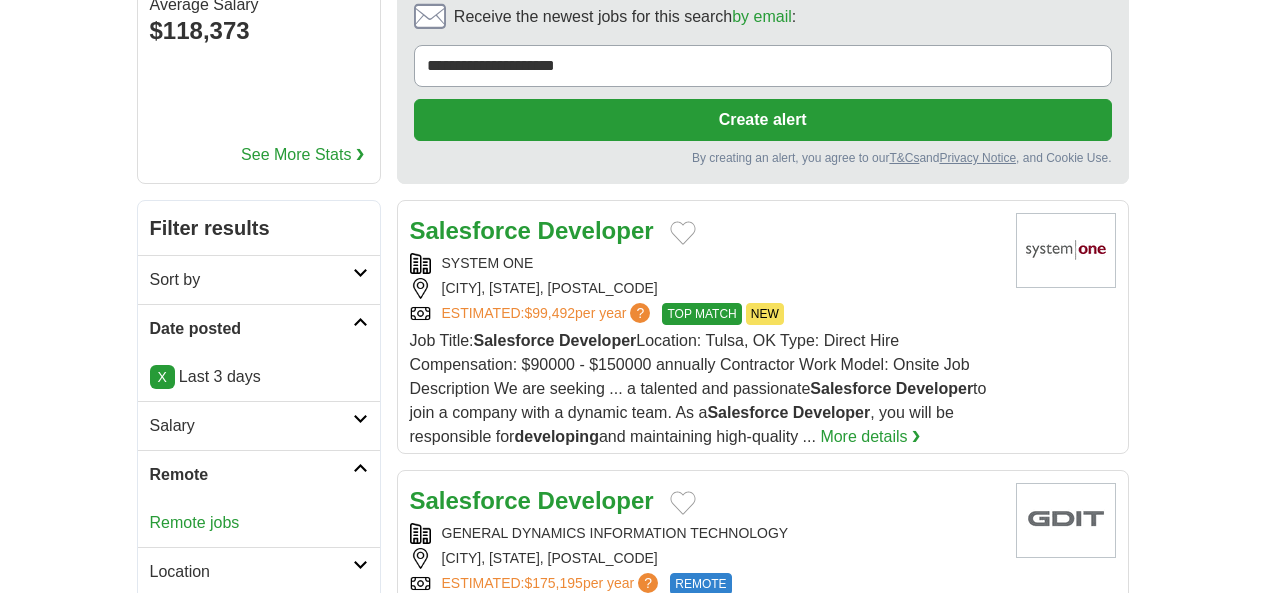 click on "Remote jobs" at bounding box center [195, 522] 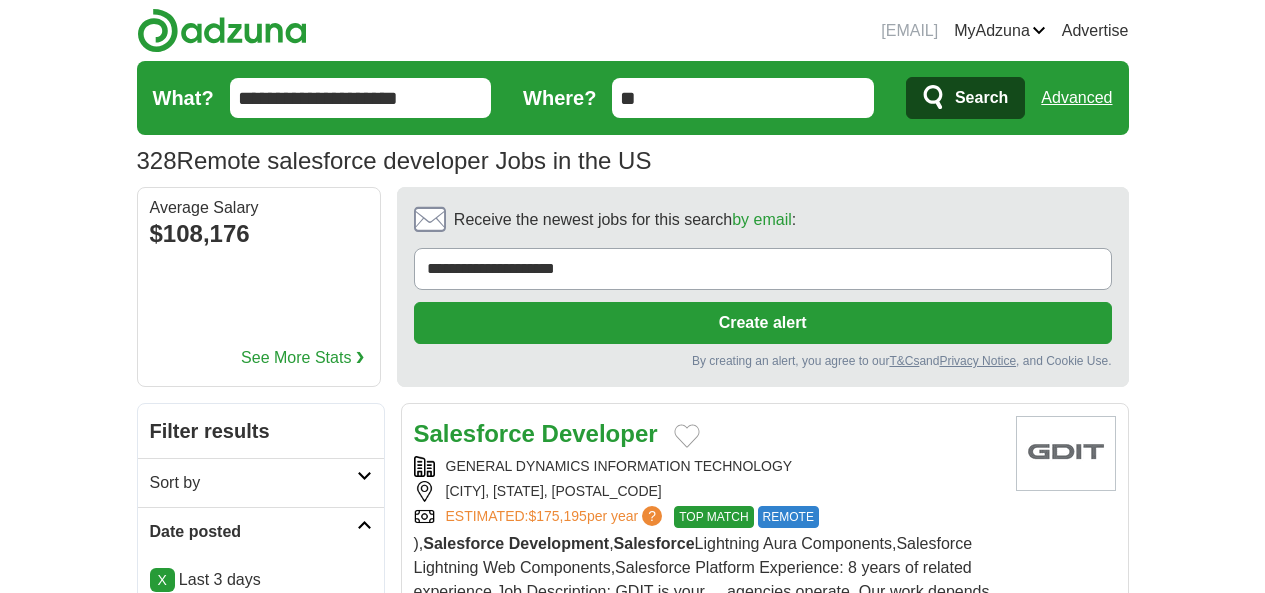 scroll, scrollTop: 0, scrollLeft: 0, axis: both 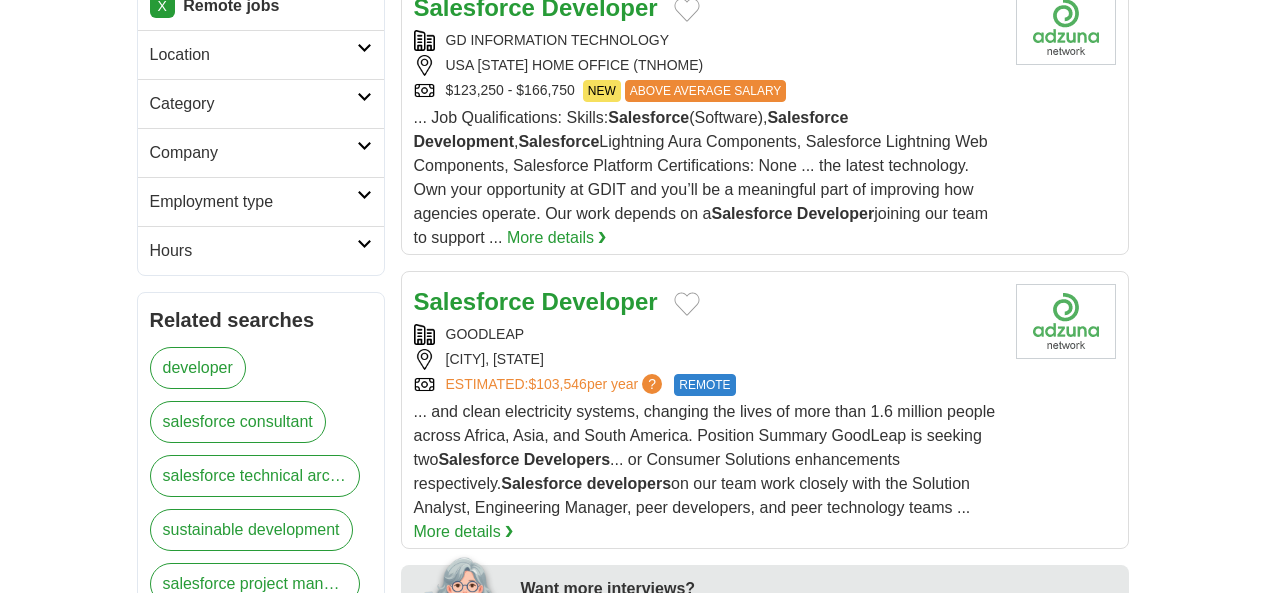click on "Developer" at bounding box center (600, 301) 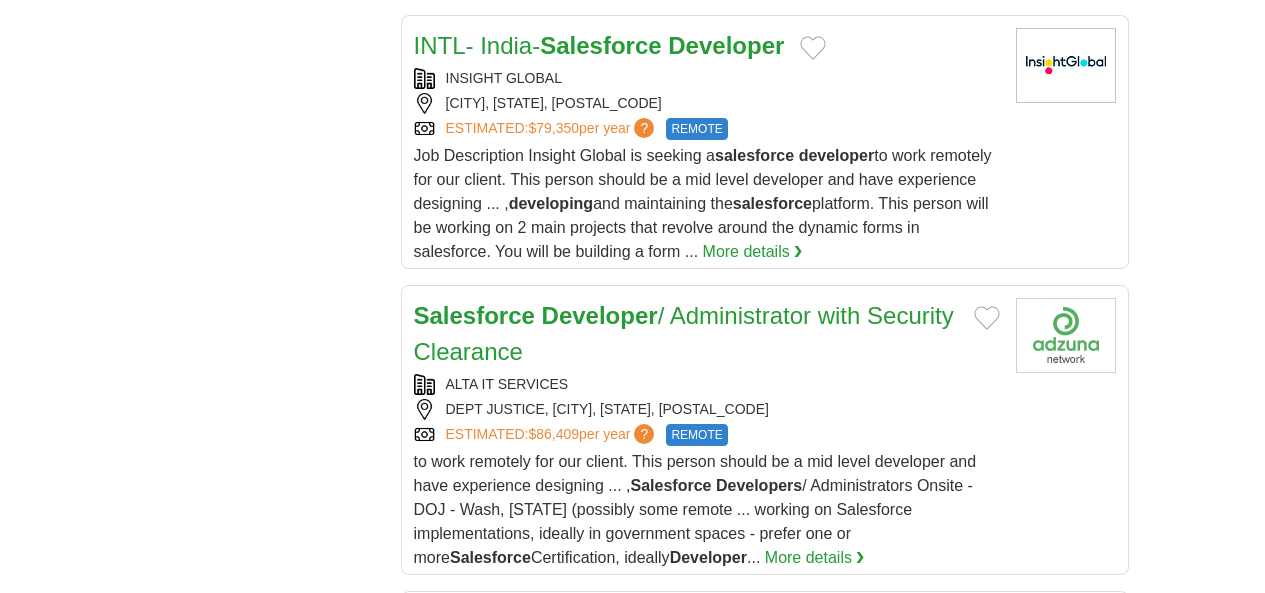 scroll, scrollTop: 2287, scrollLeft: 0, axis: vertical 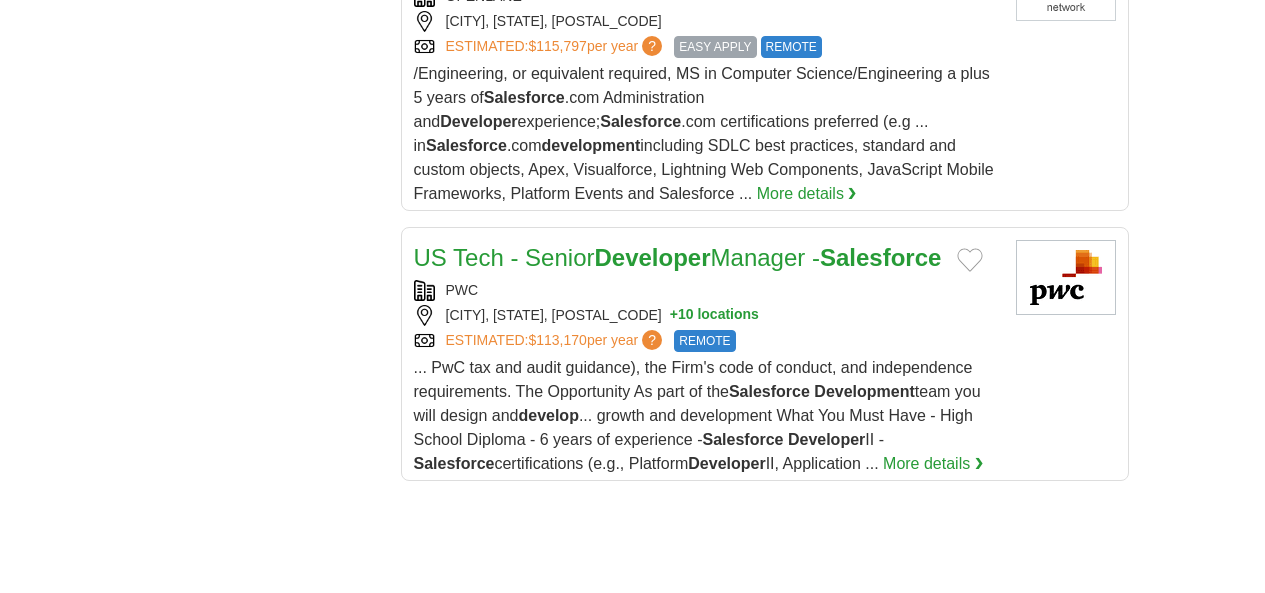 click on "2" at bounding box center (631, 936) 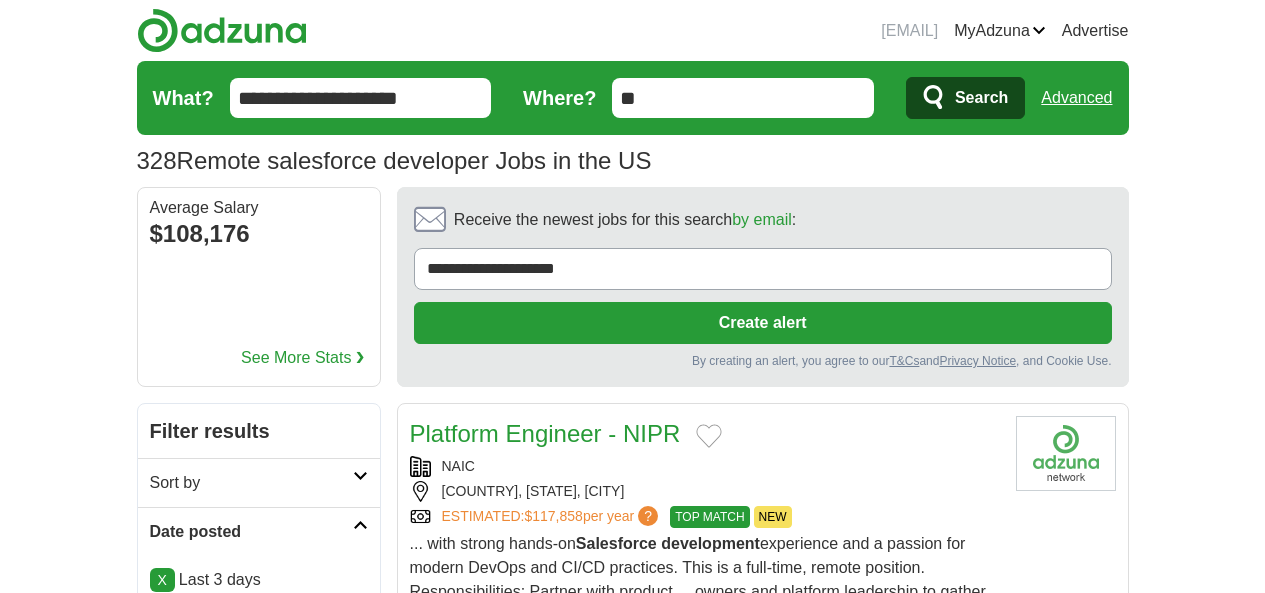 scroll, scrollTop: 0, scrollLeft: 0, axis: both 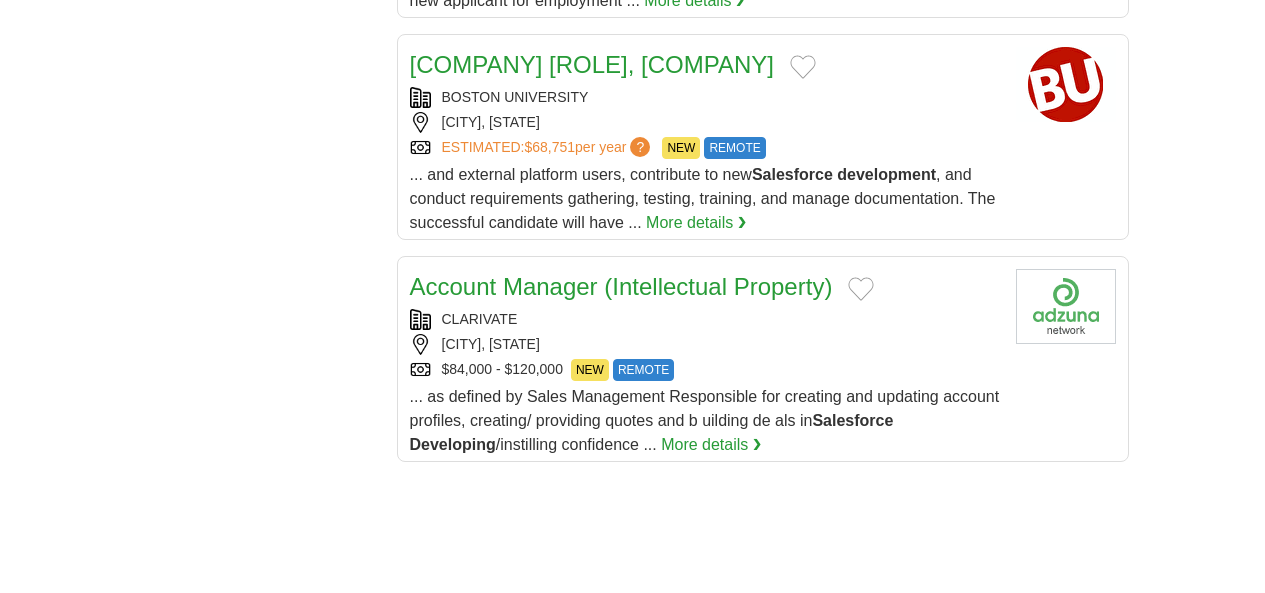 click on "3" at bounding box center (730, 917) 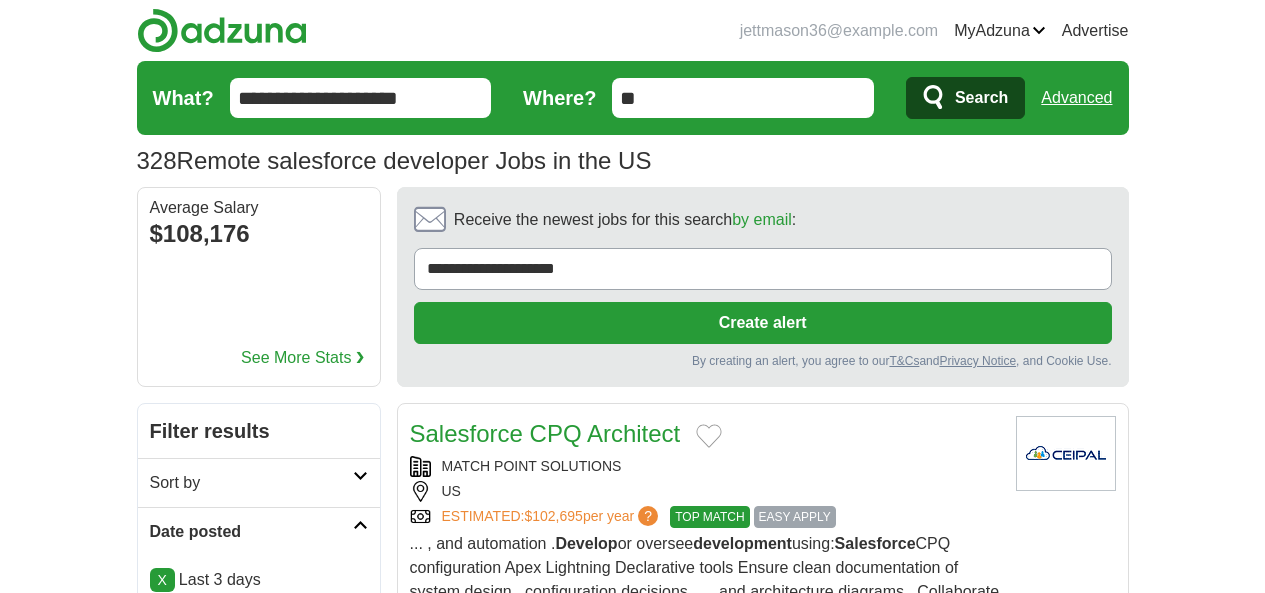 scroll, scrollTop: 0, scrollLeft: 0, axis: both 